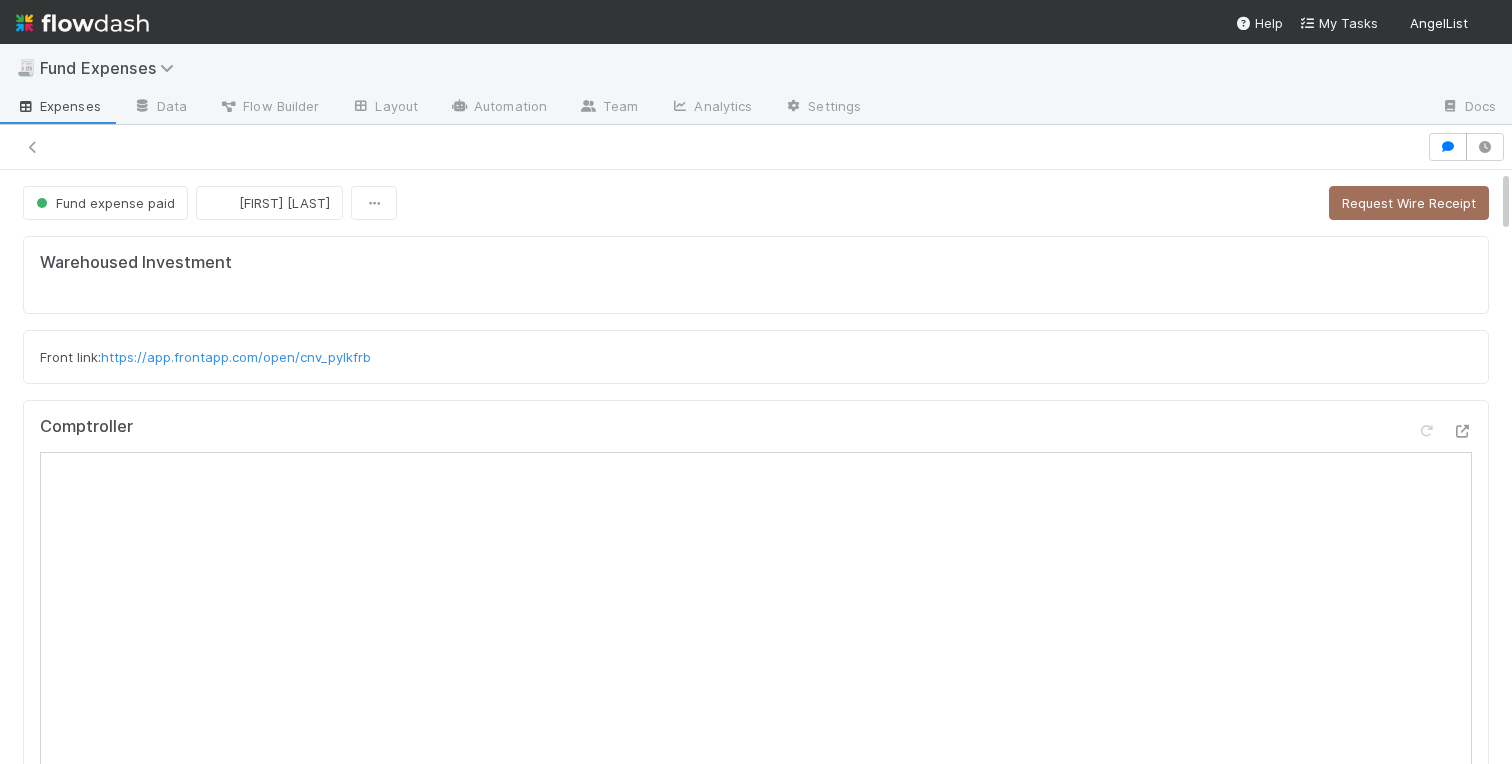 scroll, scrollTop: 0, scrollLeft: 0, axis: both 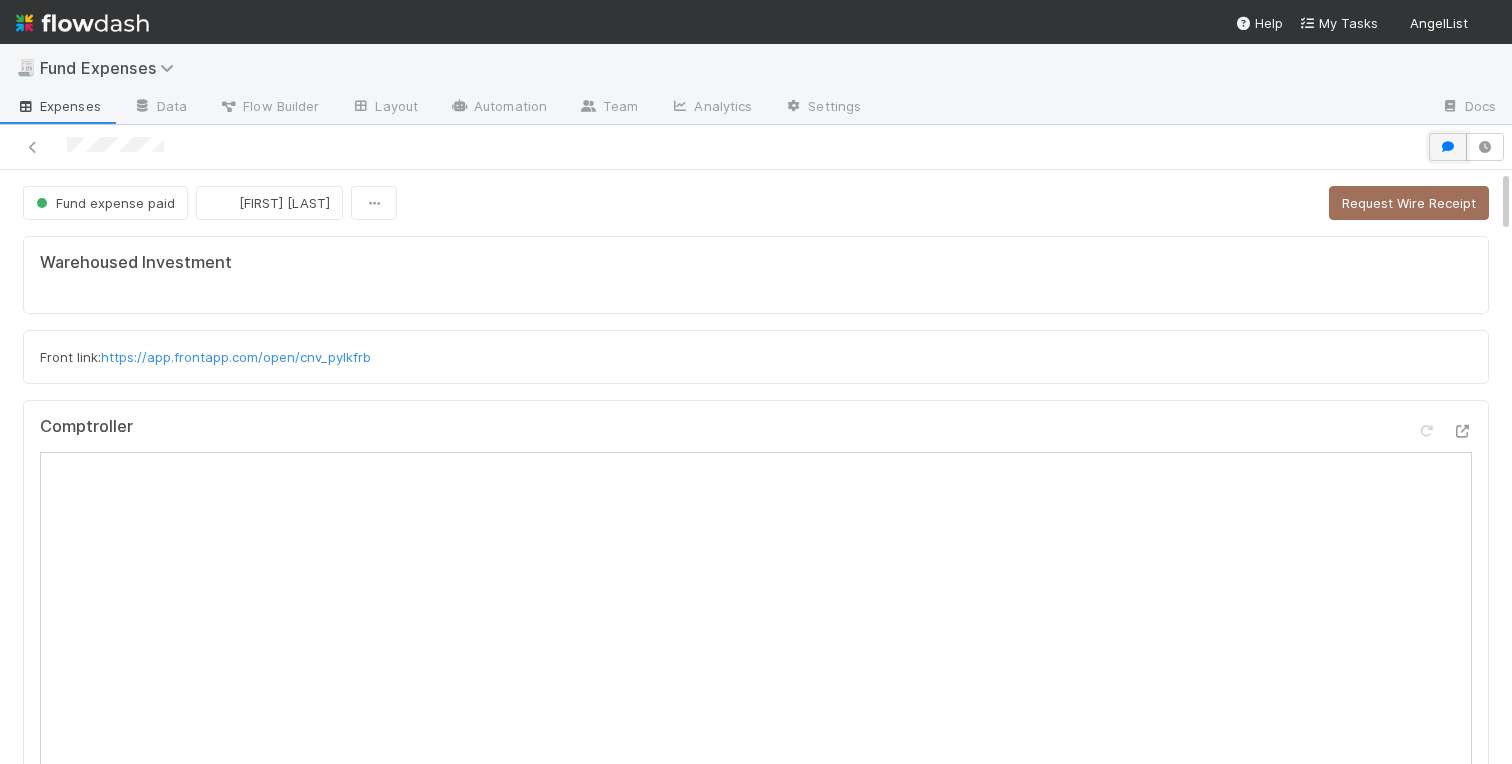 click at bounding box center [1448, 147] 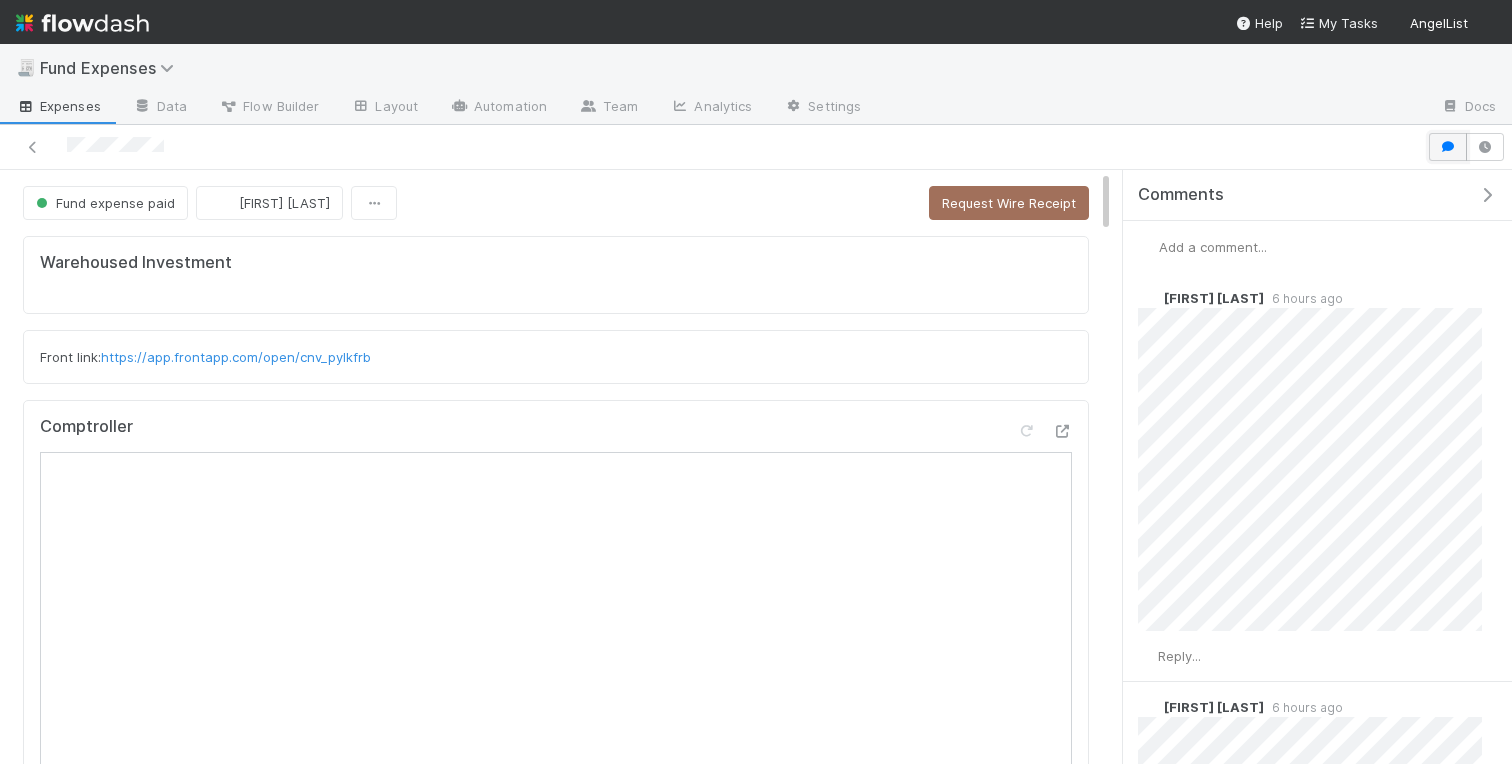click at bounding box center (1448, 147) 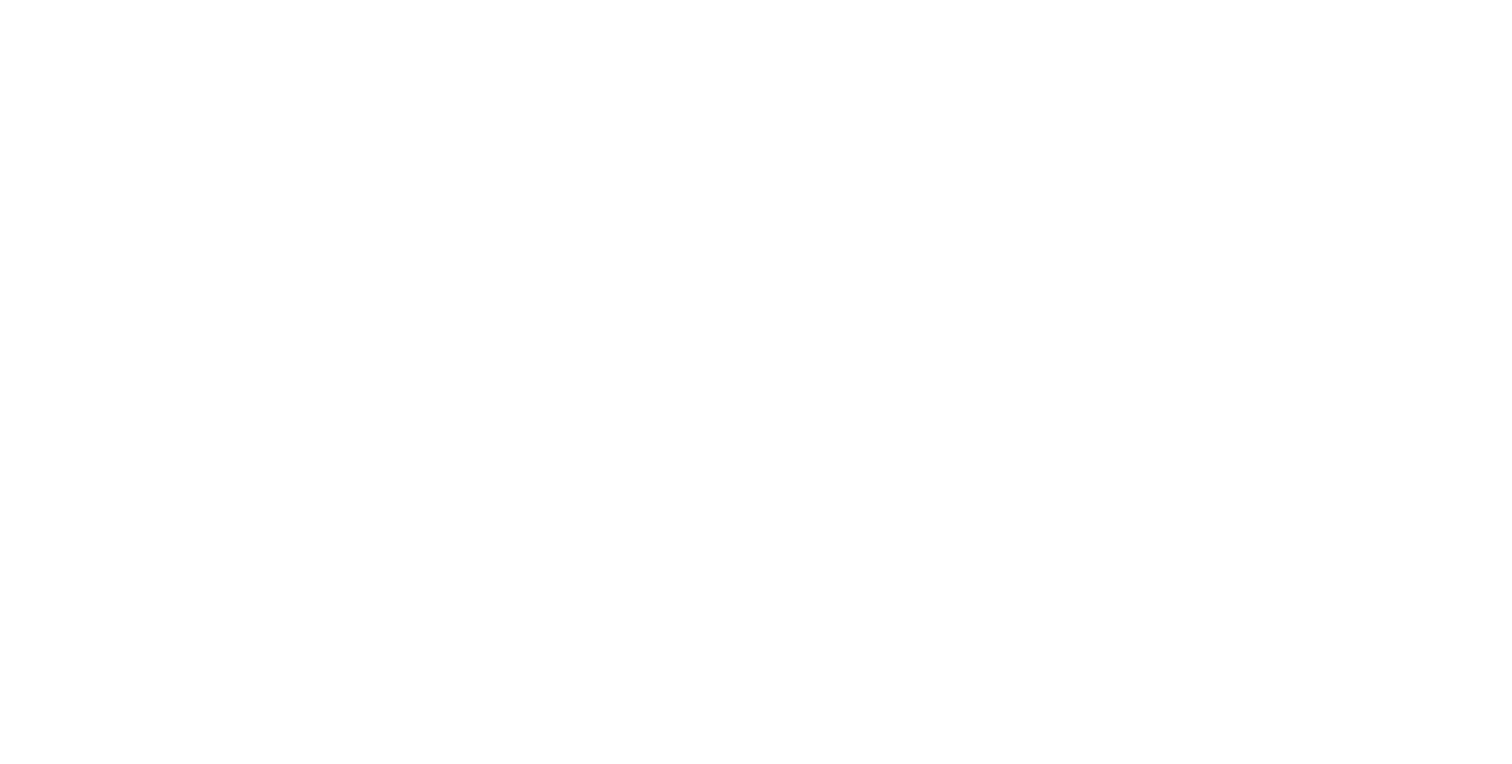 scroll, scrollTop: 0, scrollLeft: 0, axis: both 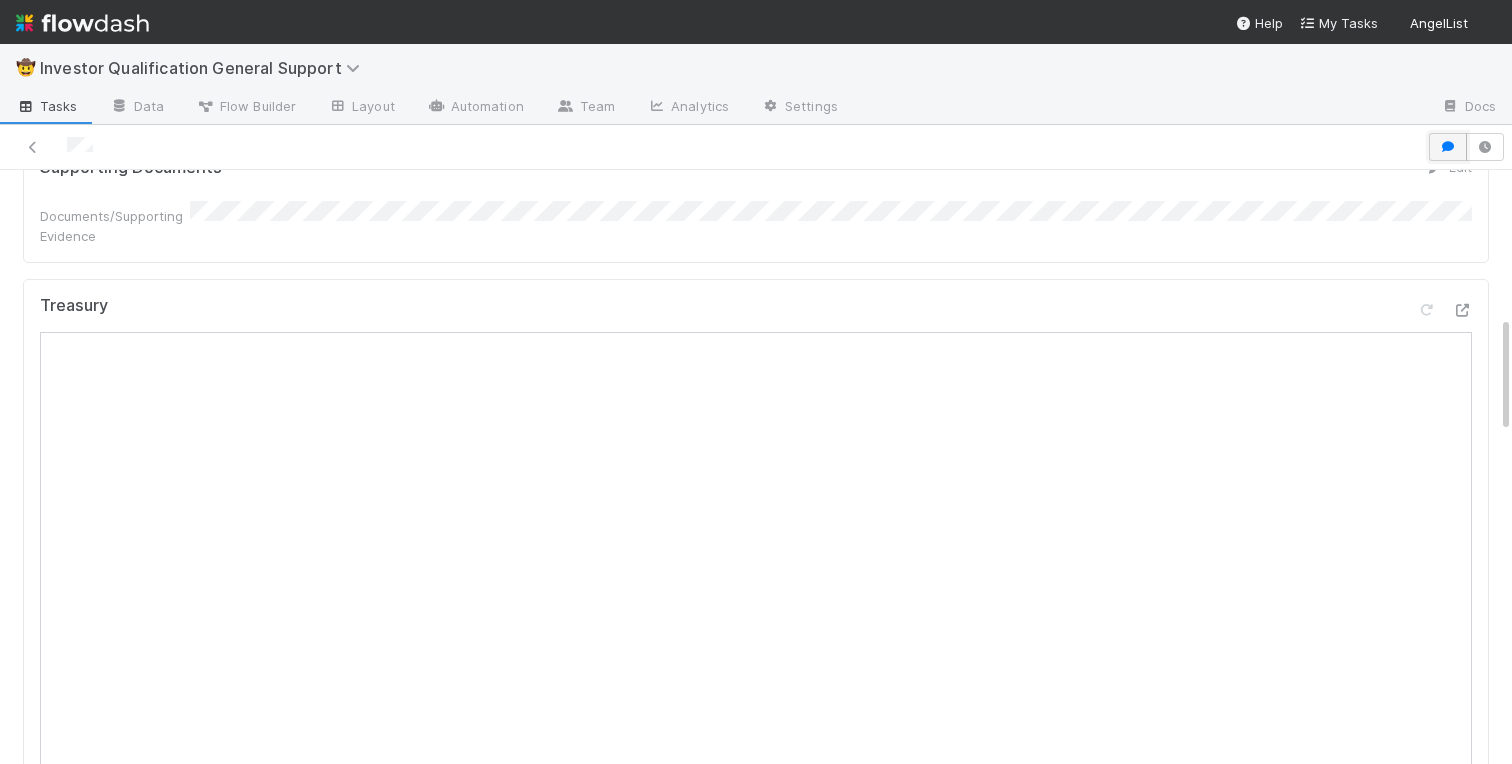 click at bounding box center (1448, 147) 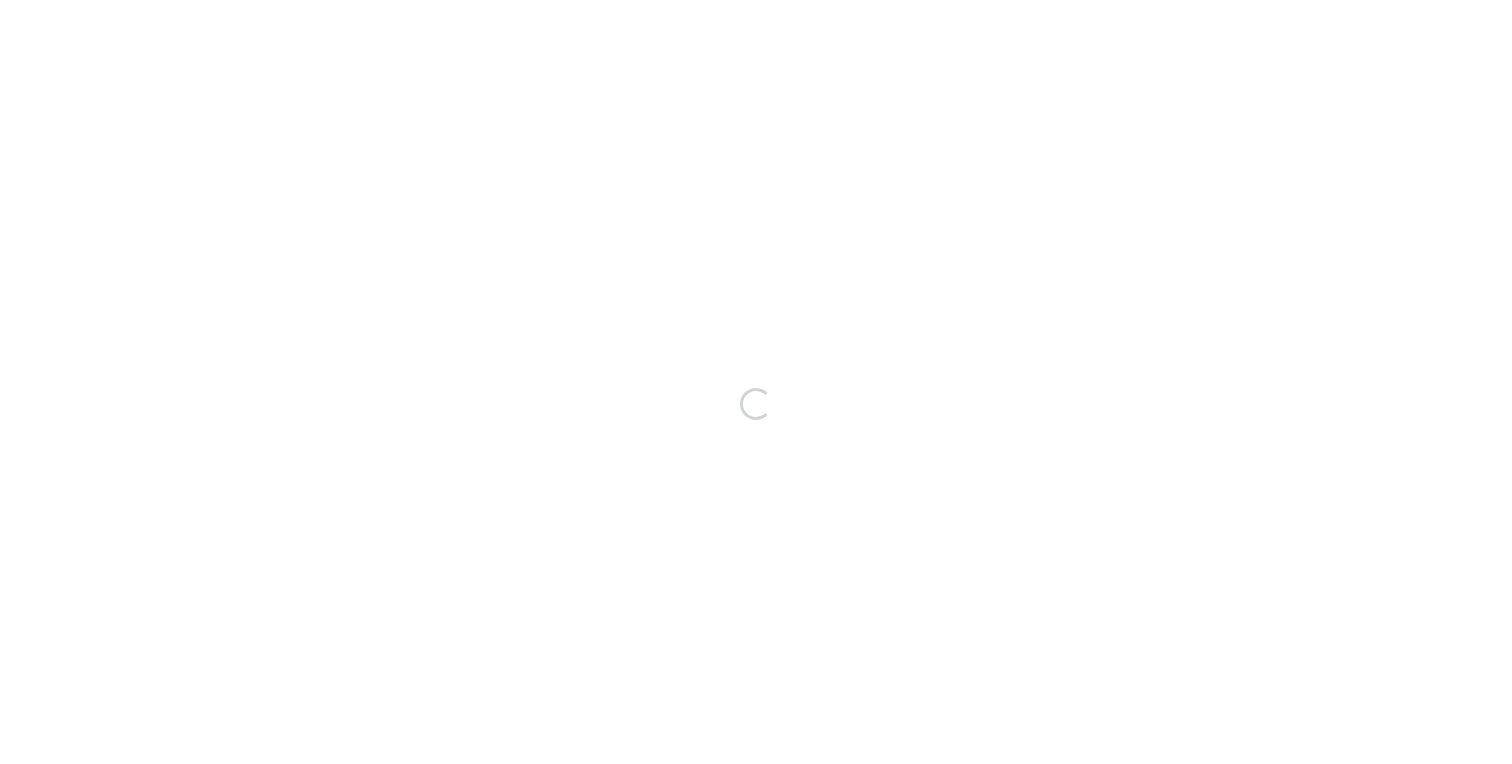 scroll, scrollTop: 0, scrollLeft: 0, axis: both 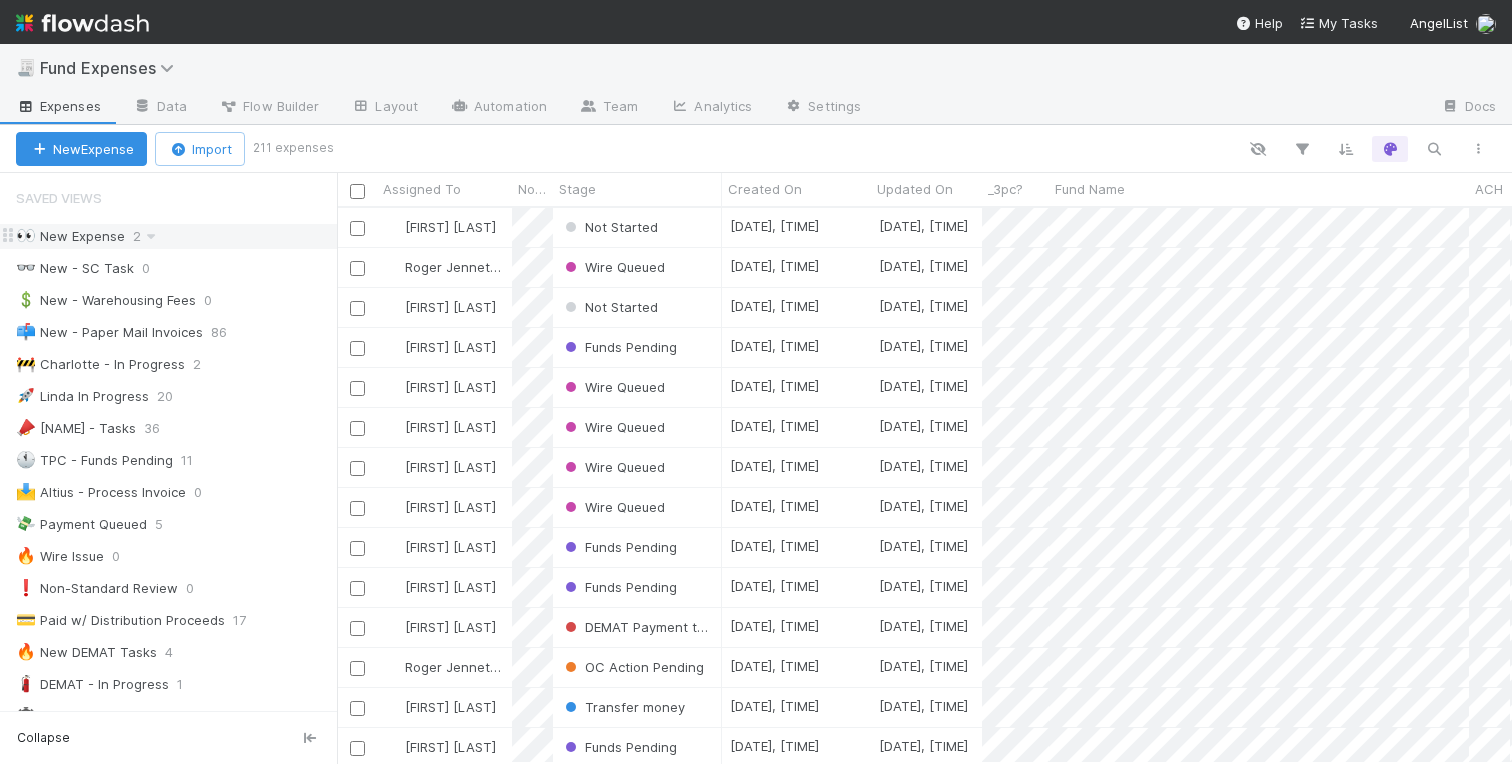 click on "👀 New Expense" at bounding box center [70, 236] 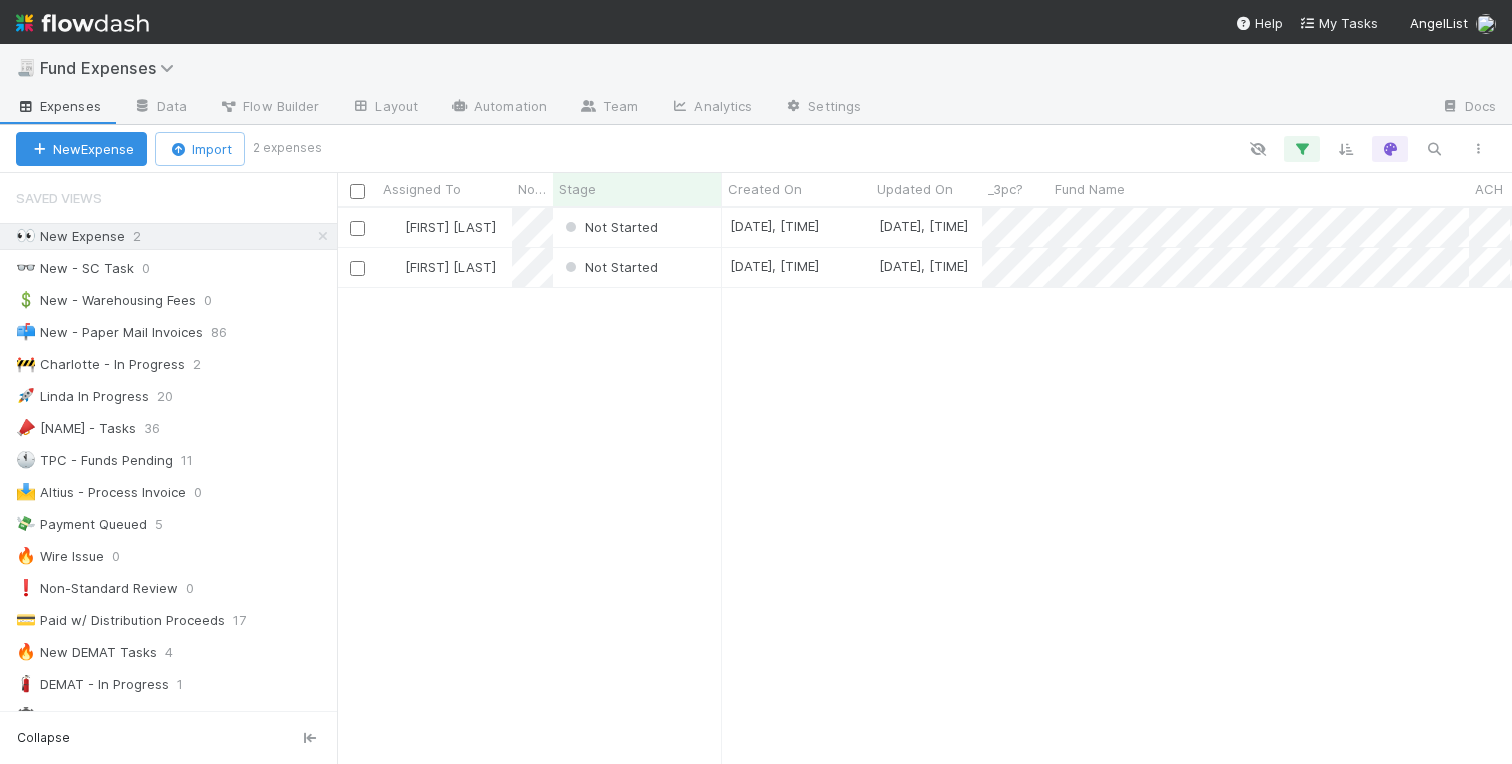 scroll, scrollTop: 0, scrollLeft: 1, axis: horizontal 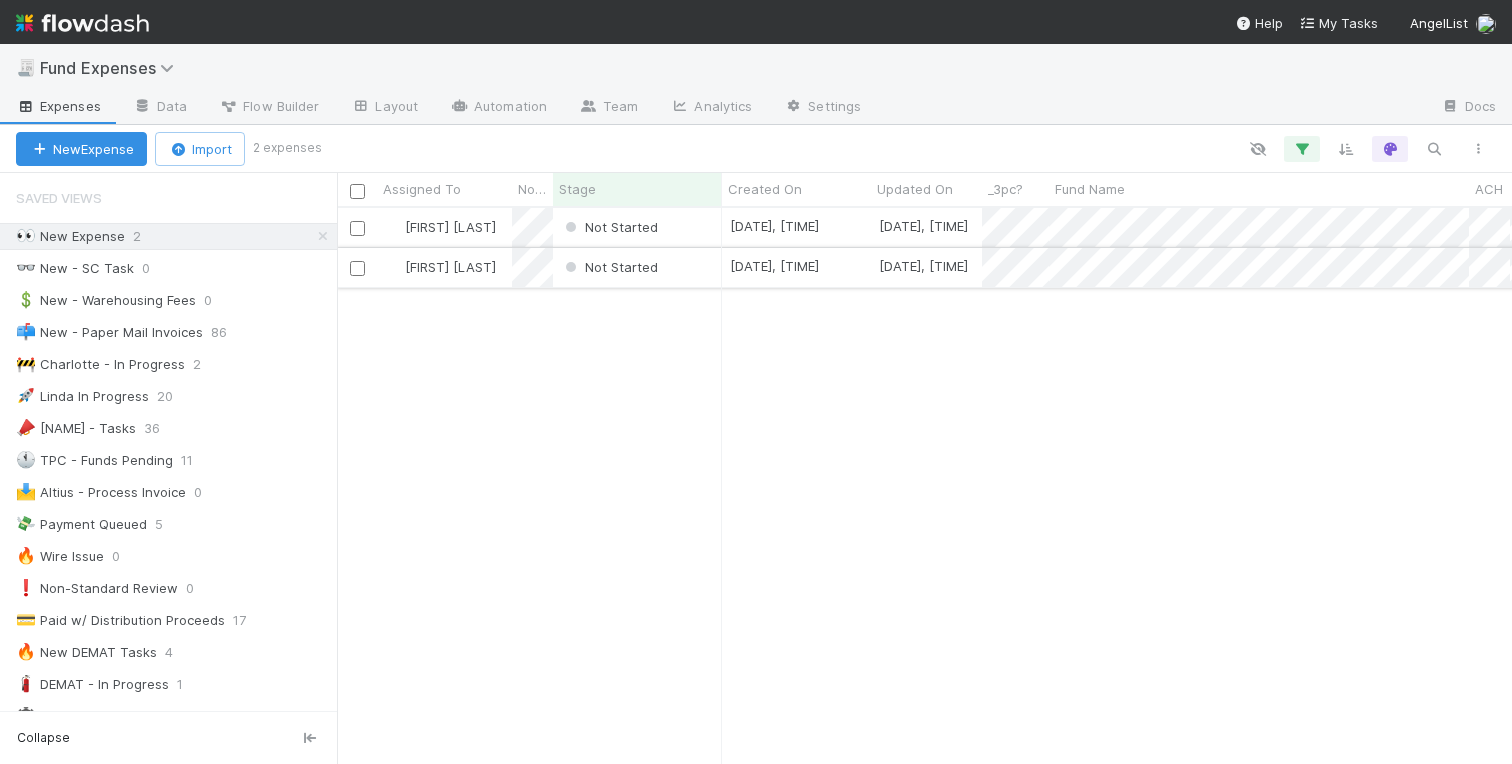 click on "Not Started" at bounding box center (637, 267) 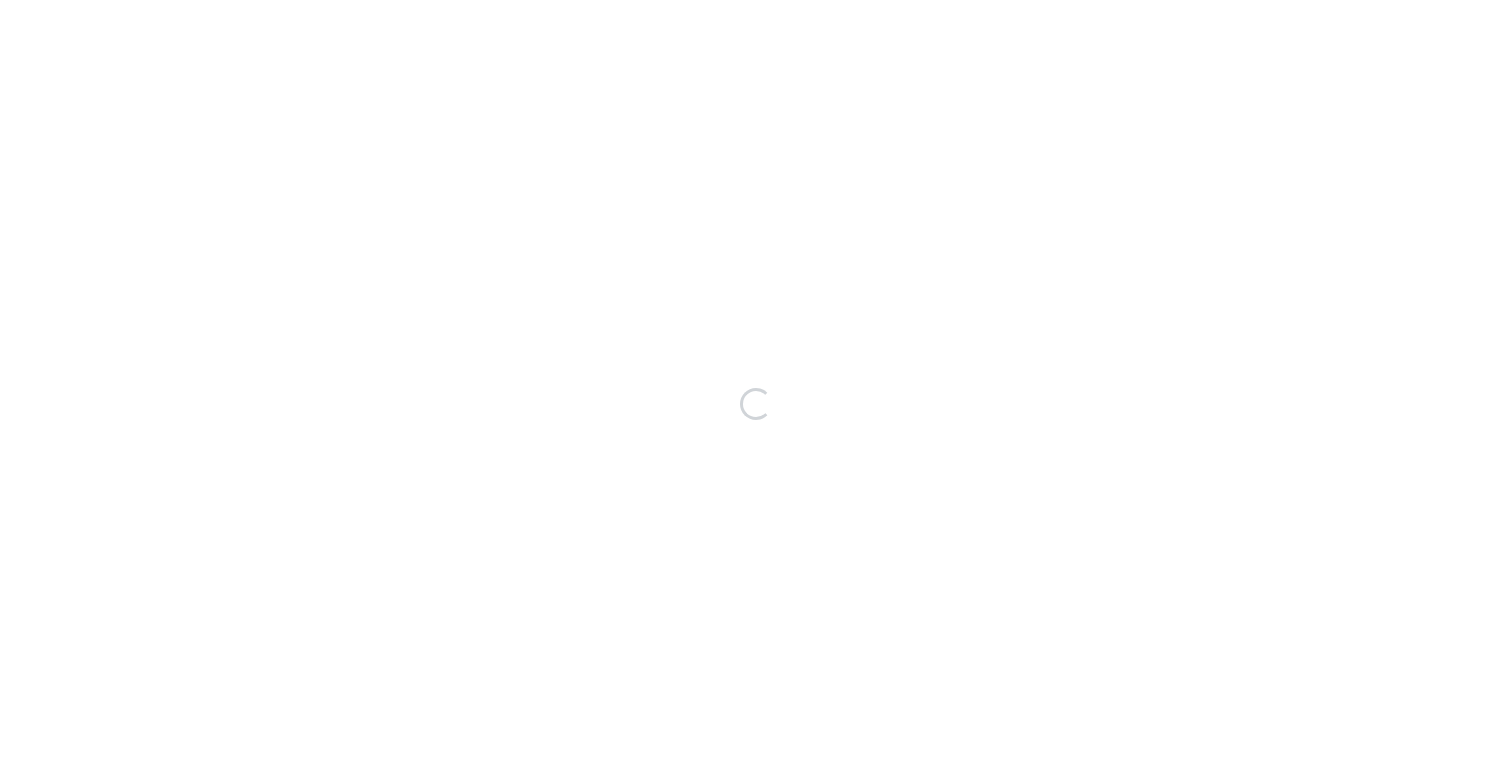 scroll, scrollTop: 0, scrollLeft: 0, axis: both 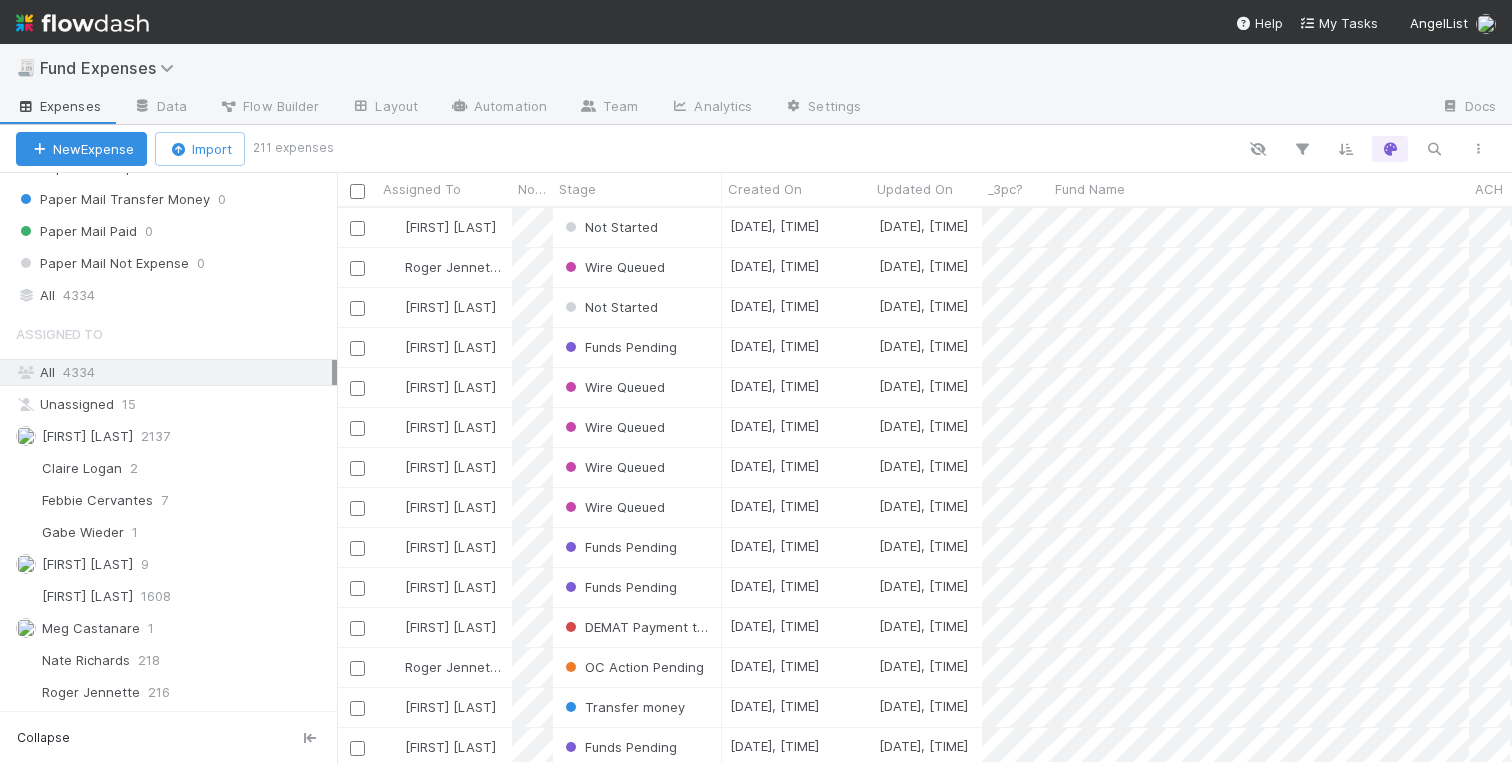 click on "Assigned To" at bounding box center (59, 334) 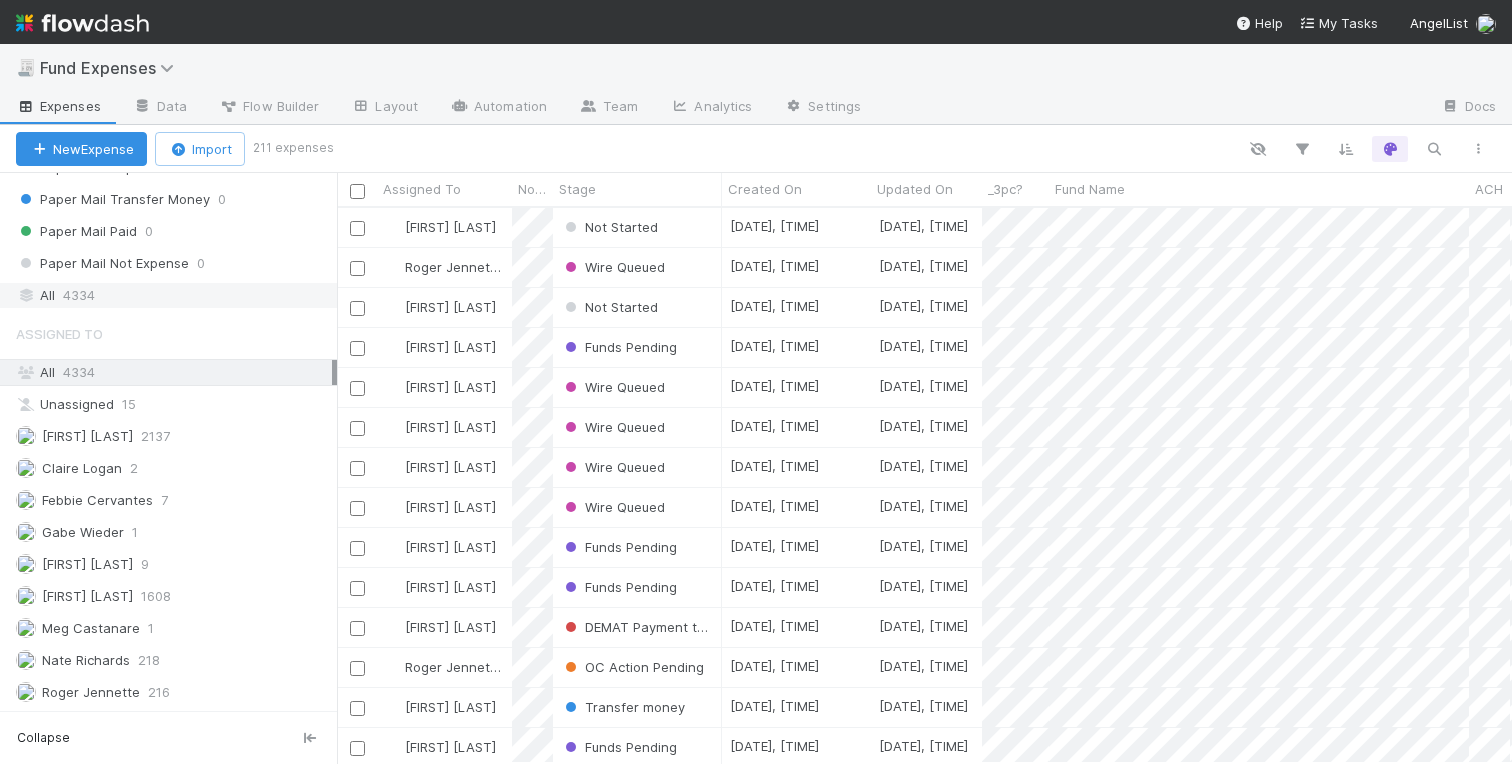 click on "4334" at bounding box center (79, 295) 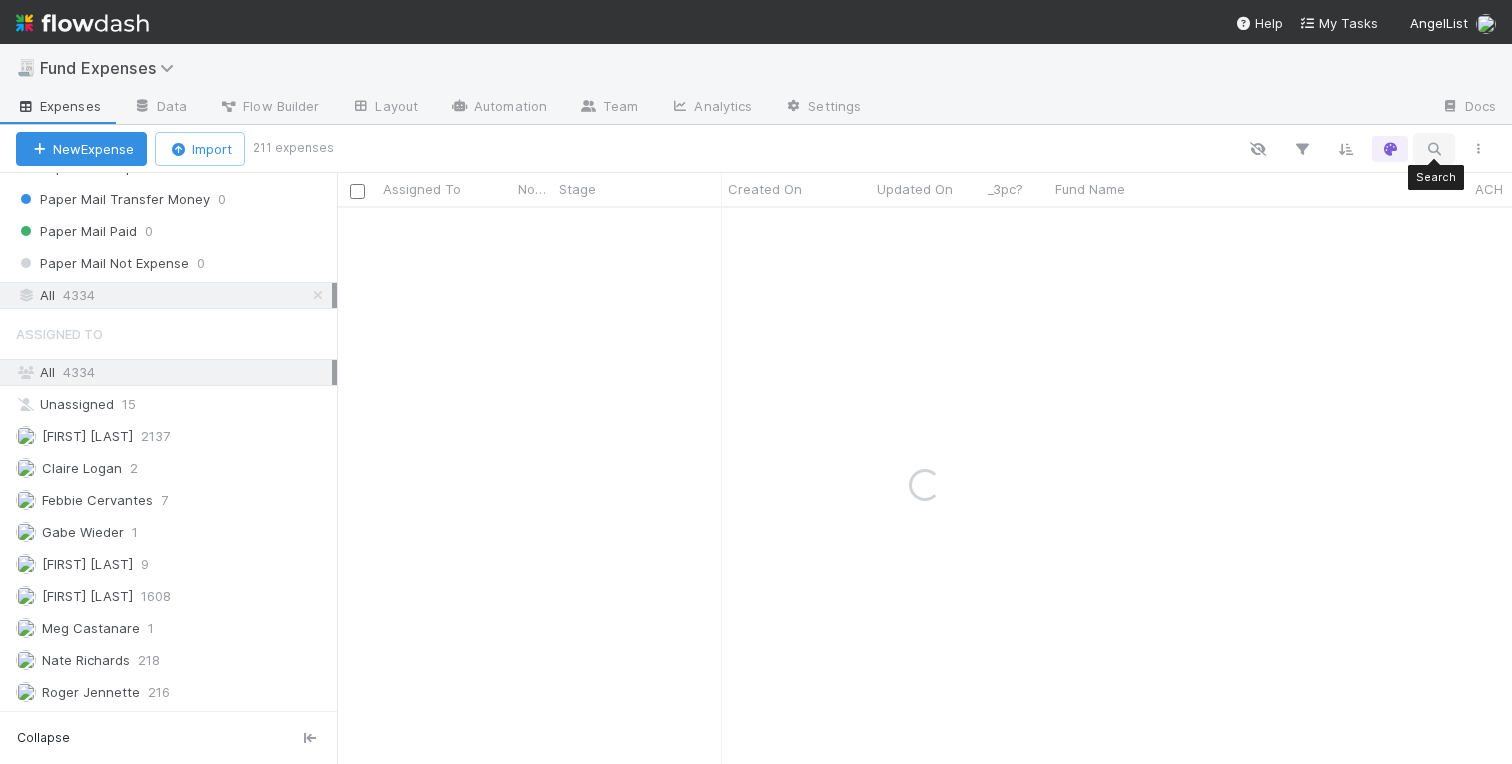 click at bounding box center [1434, 149] 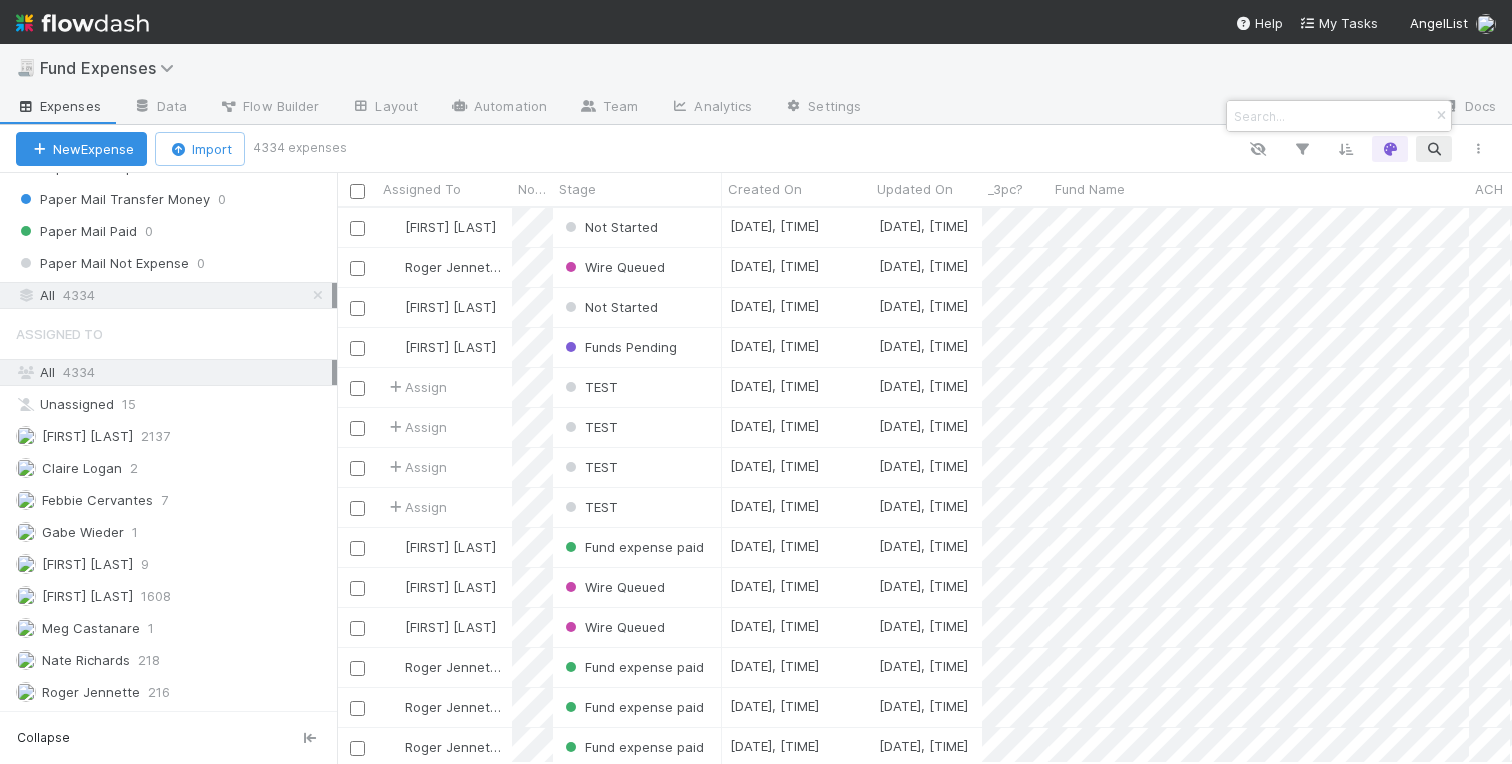 scroll, scrollTop: 0, scrollLeft: 1, axis: horizontal 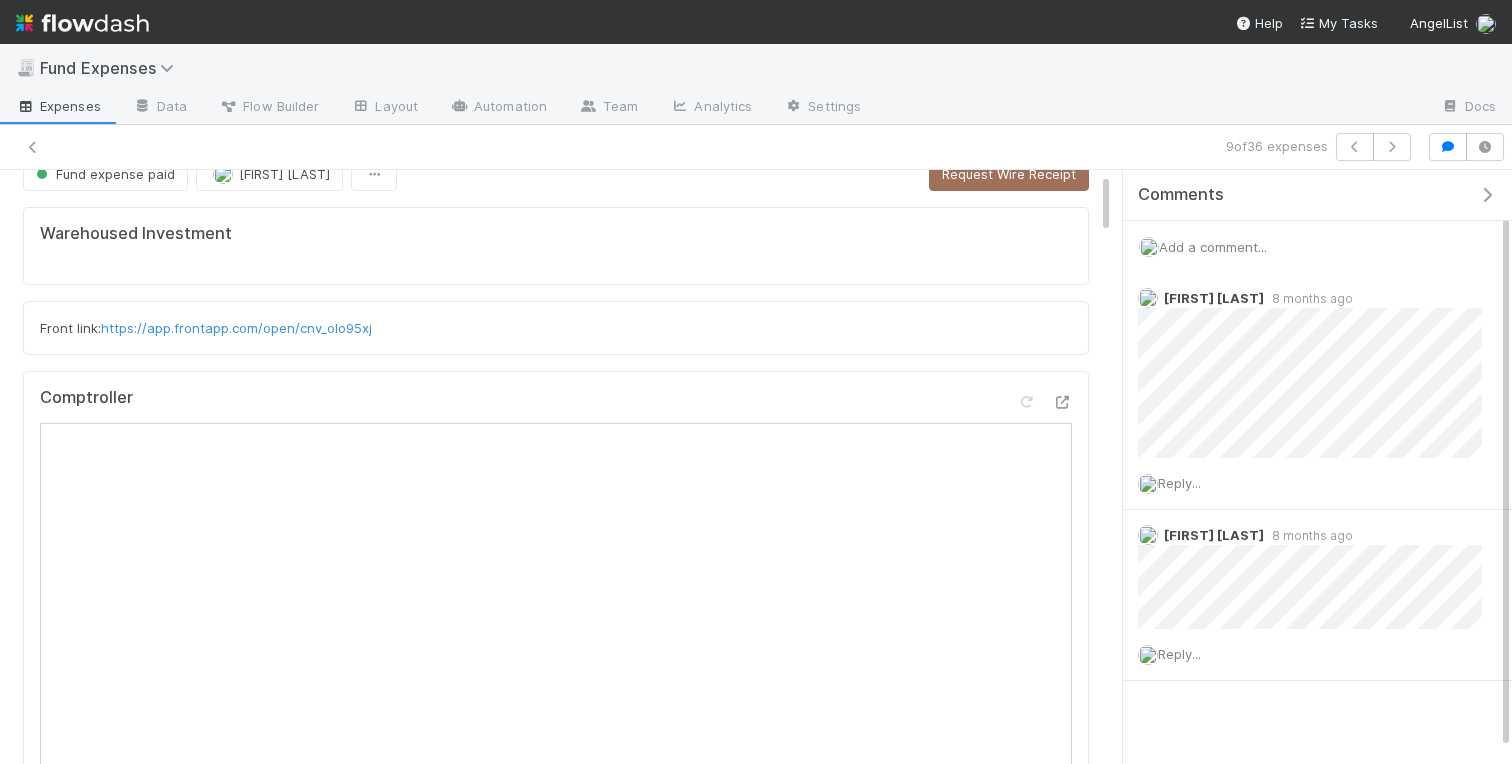 click at bounding box center [1487, 195] 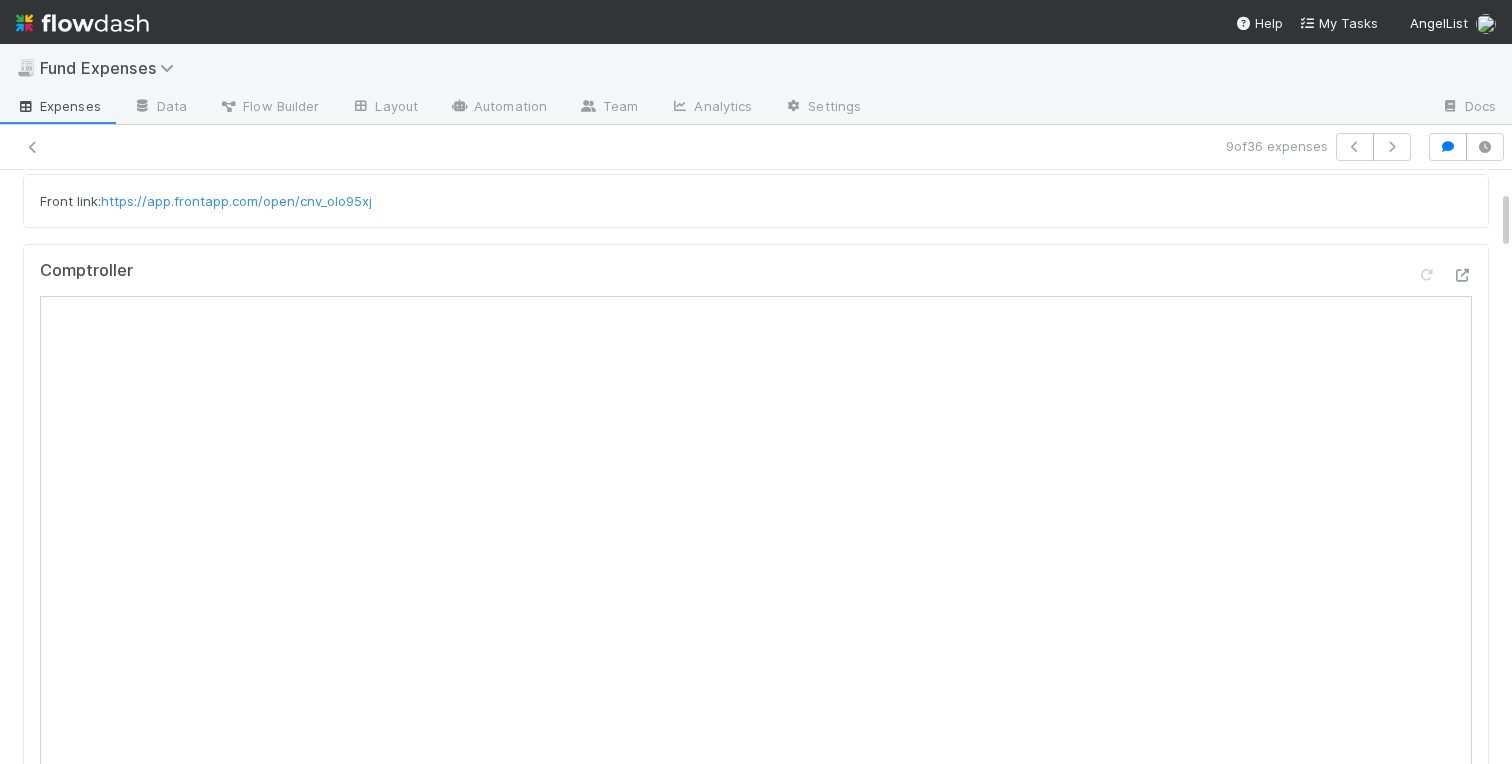 scroll, scrollTop: 0, scrollLeft: 0, axis: both 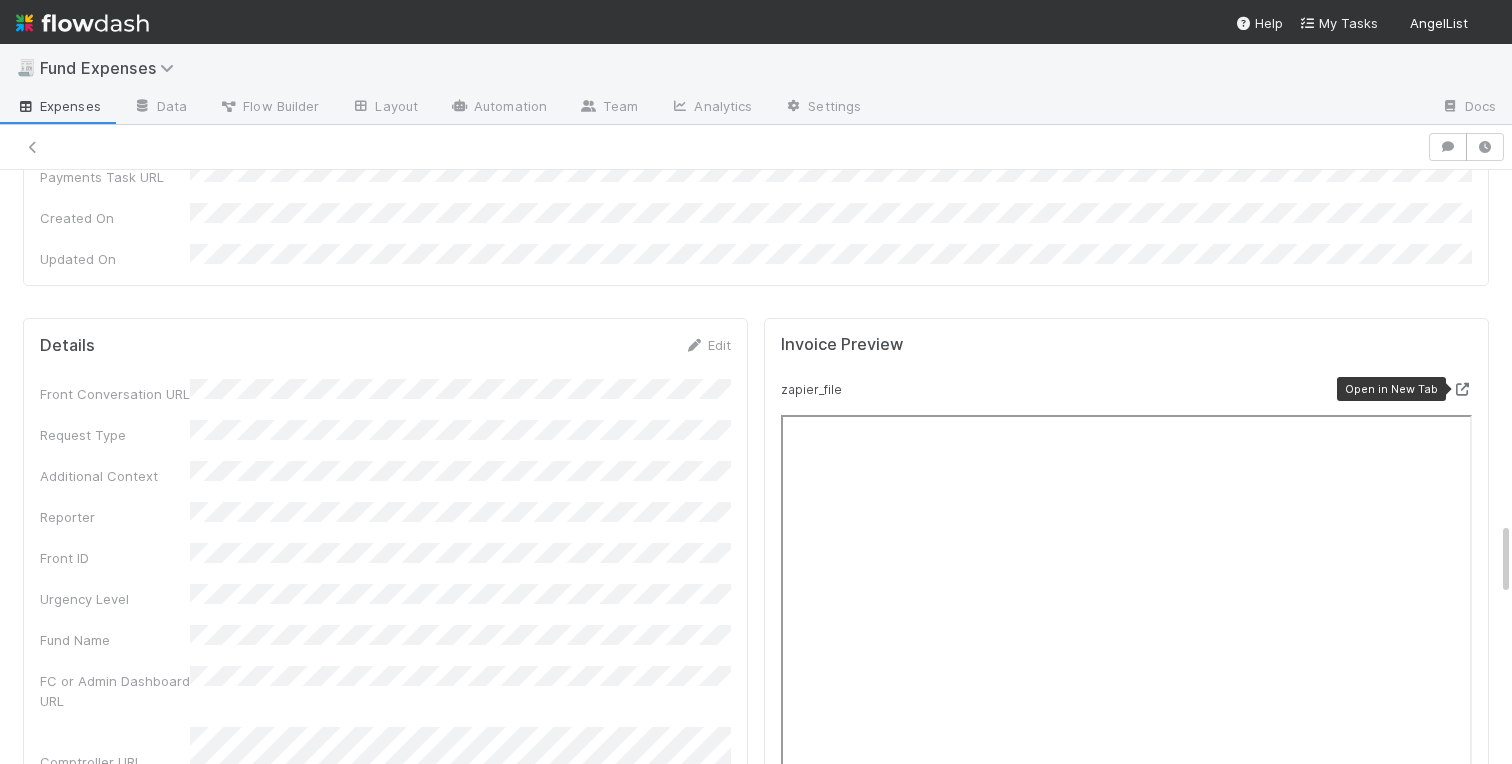 click at bounding box center (1462, 389) 